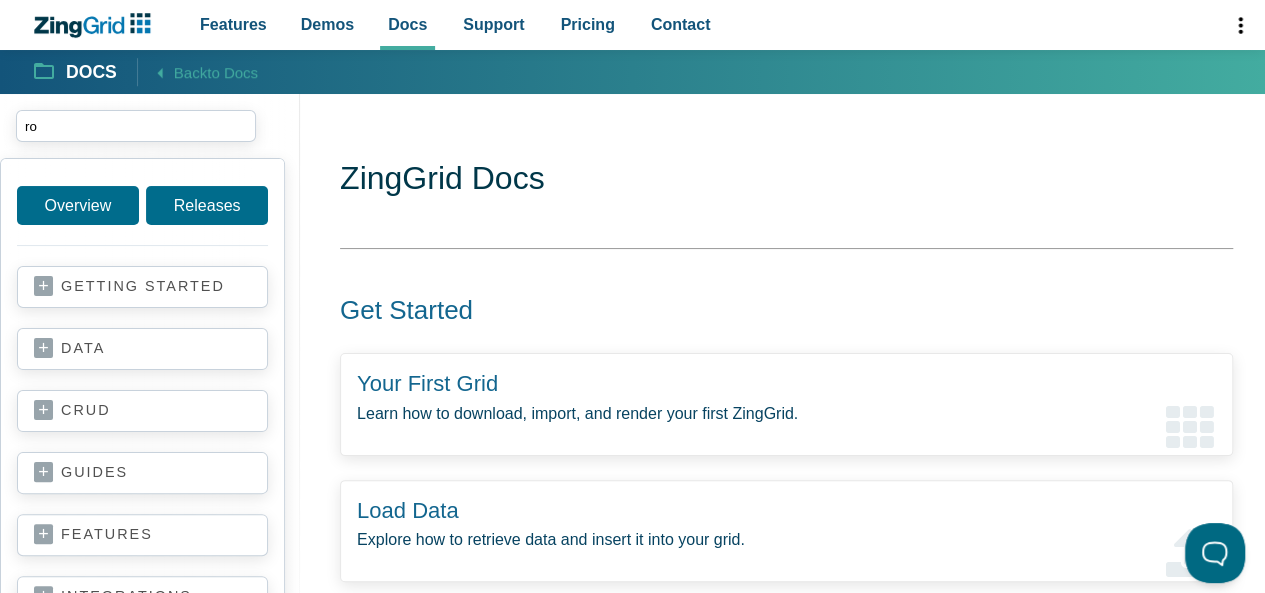 scroll, scrollTop: 0, scrollLeft: 0, axis: both 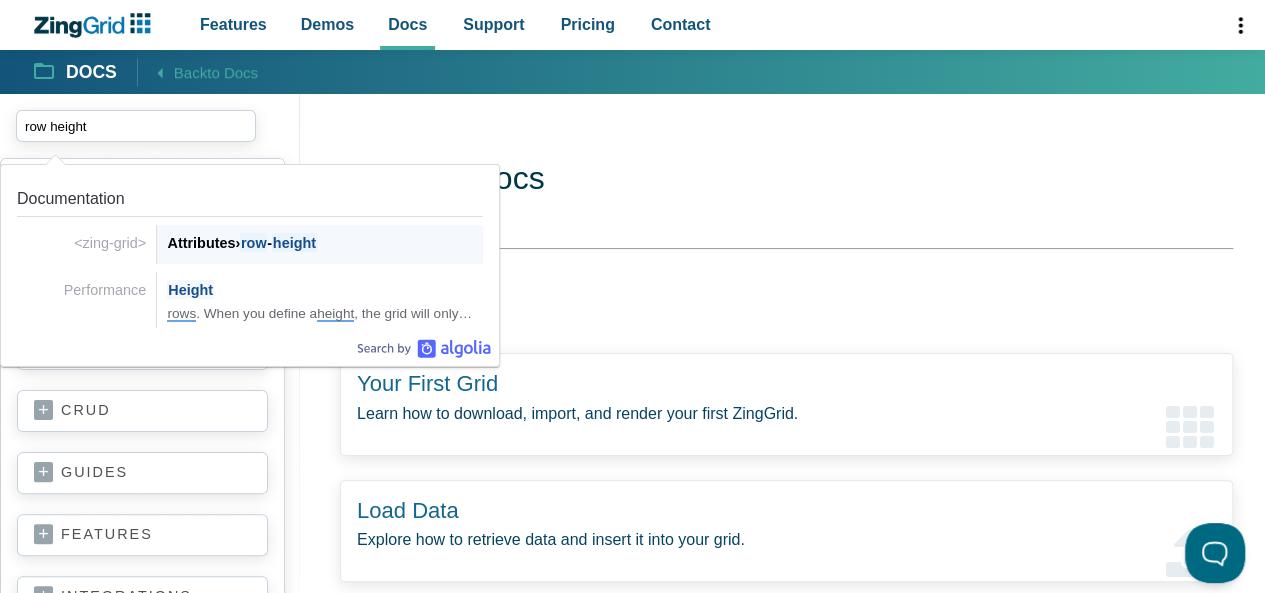 click on "height" at bounding box center (294, 242) 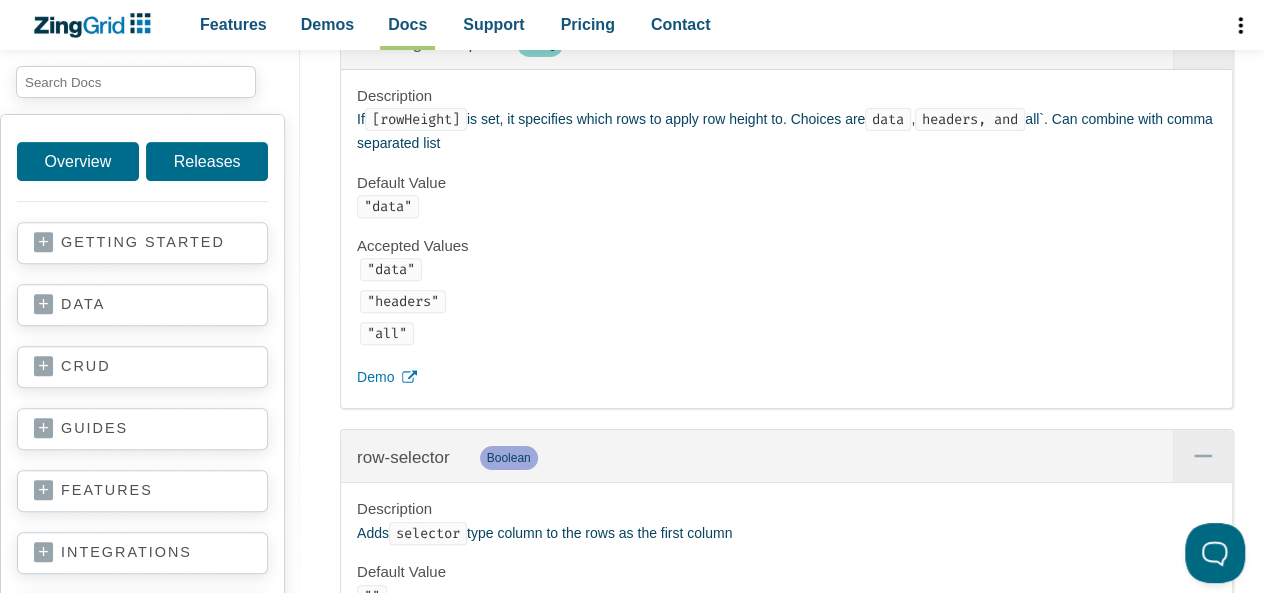 scroll, scrollTop: 38062, scrollLeft: 0, axis: vertical 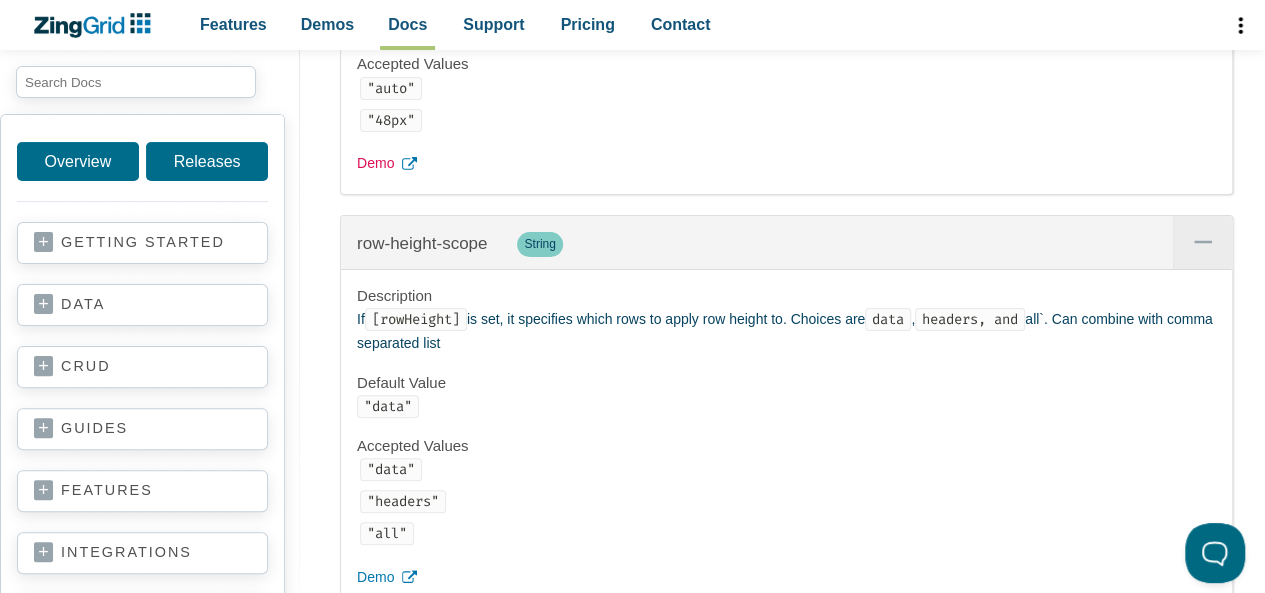 click on "Demo" at bounding box center (375, 164) 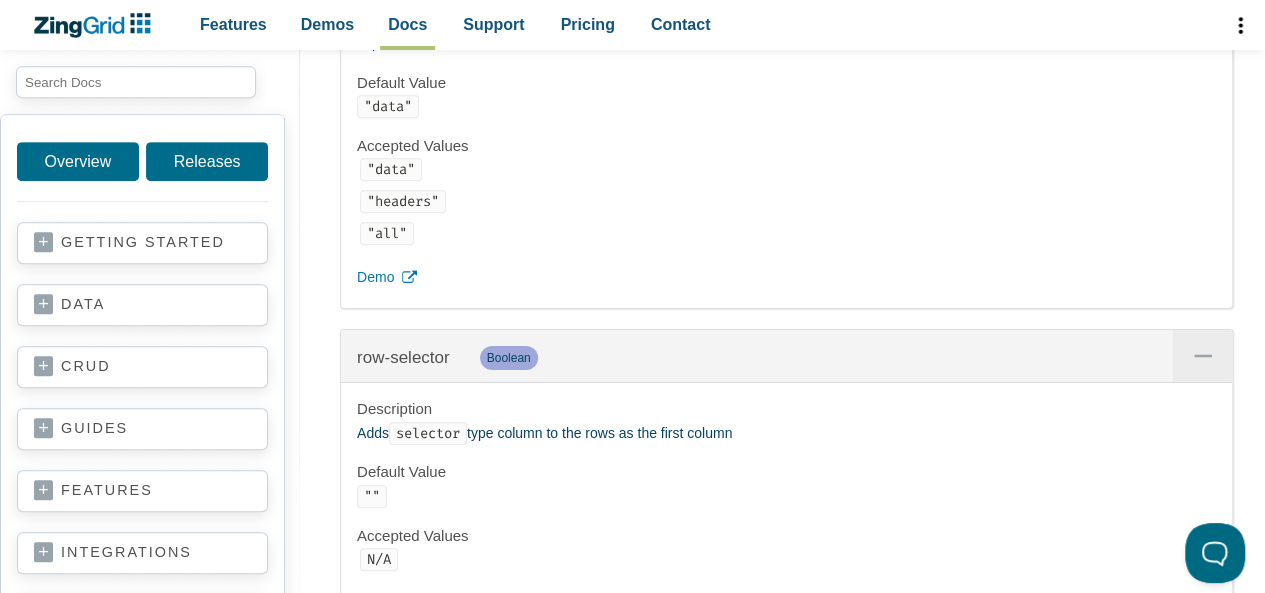 scroll, scrollTop: 38462, scrollLeft: 0, axis: vertical 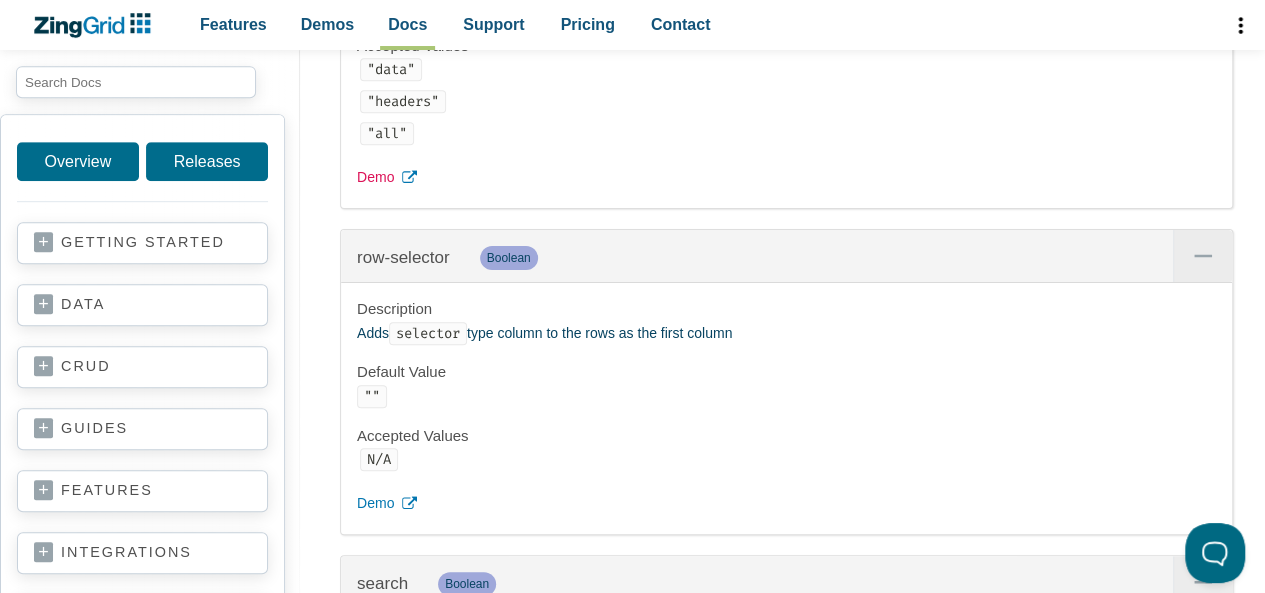 click on "Demo" at bounding box center [375, 178] 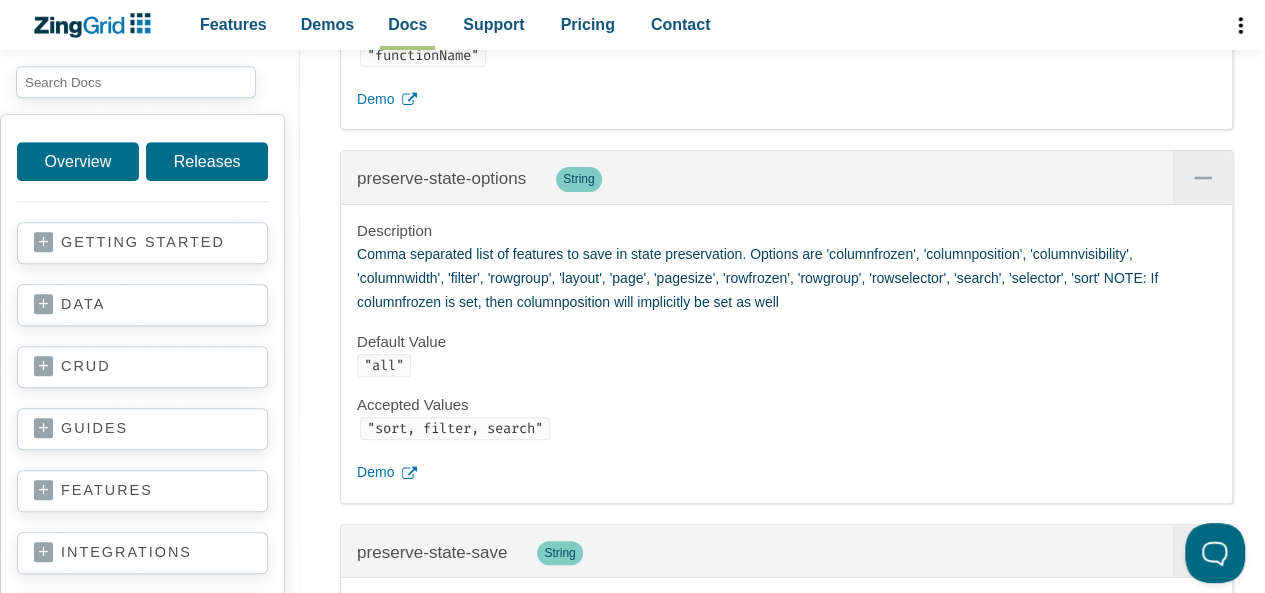 scroll, scrollTop: 34762, scrollLeft: 0, axis: vertical 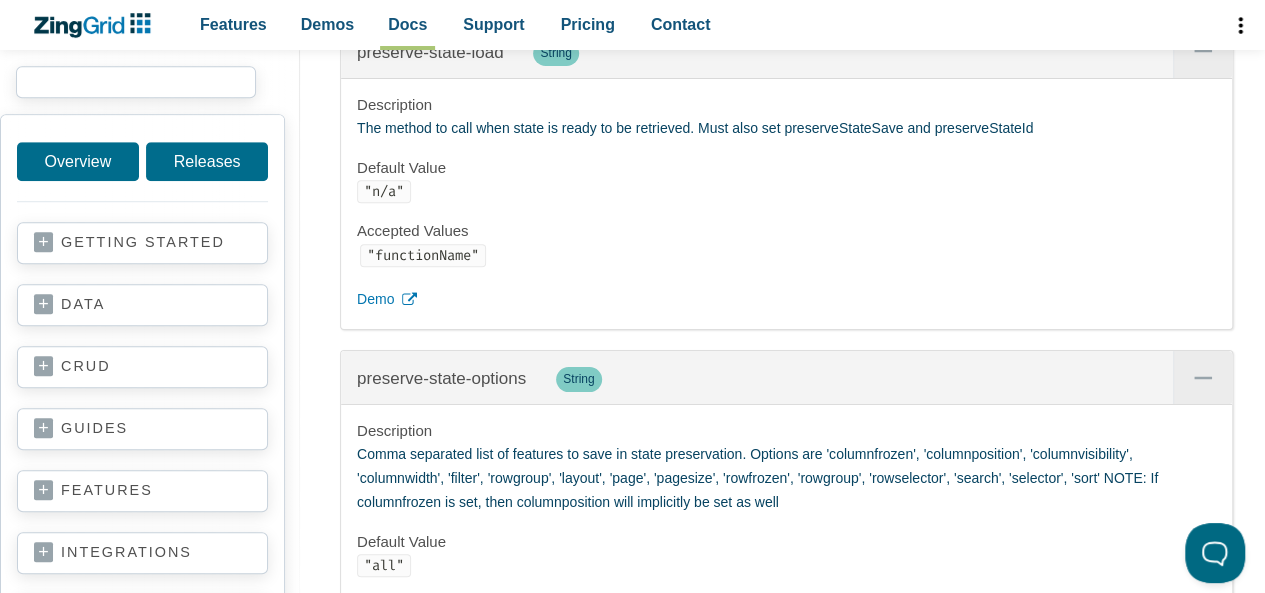 click at bounding box center [136, 82] 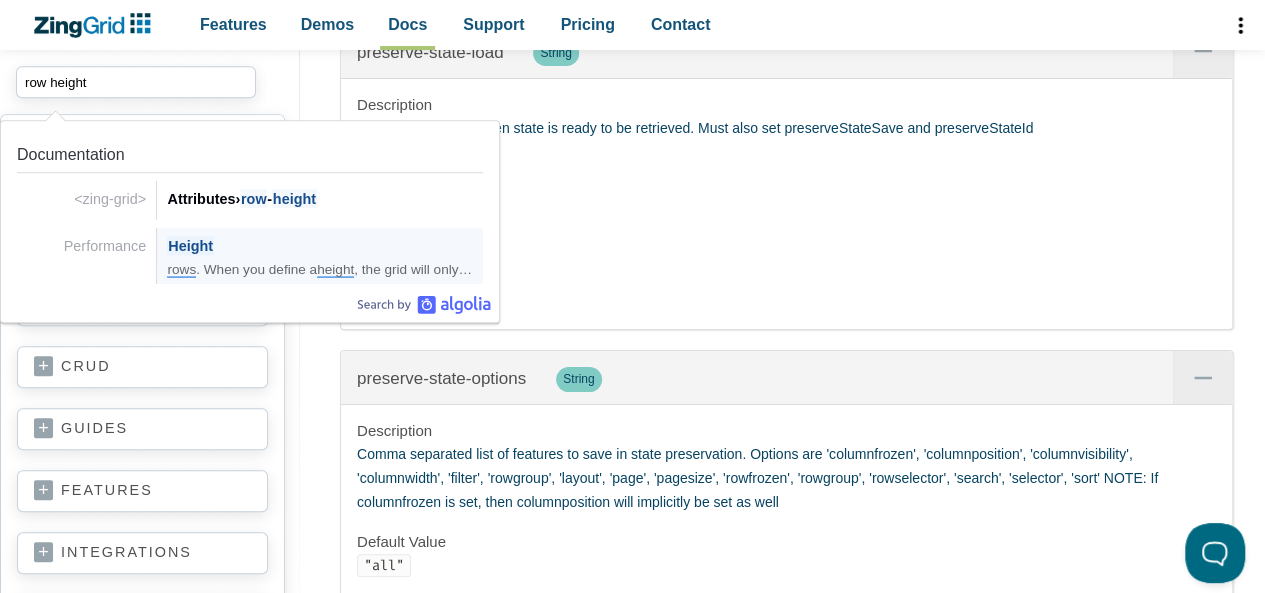 click on "Height" at bounding box center (190, 245) 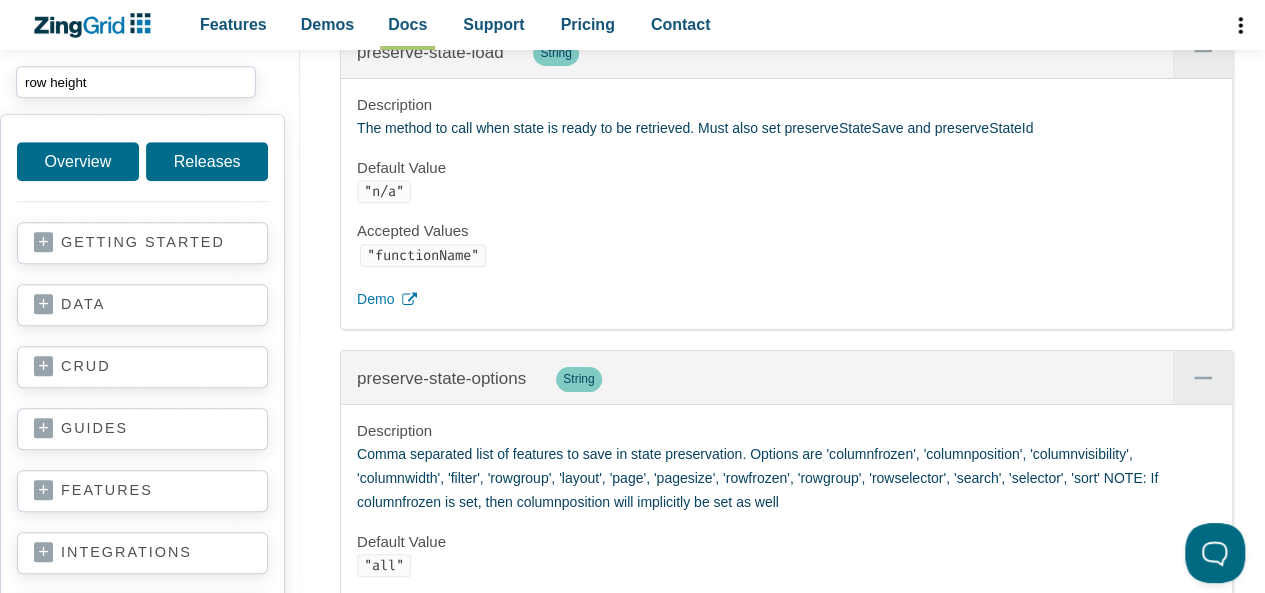 type on "row height" 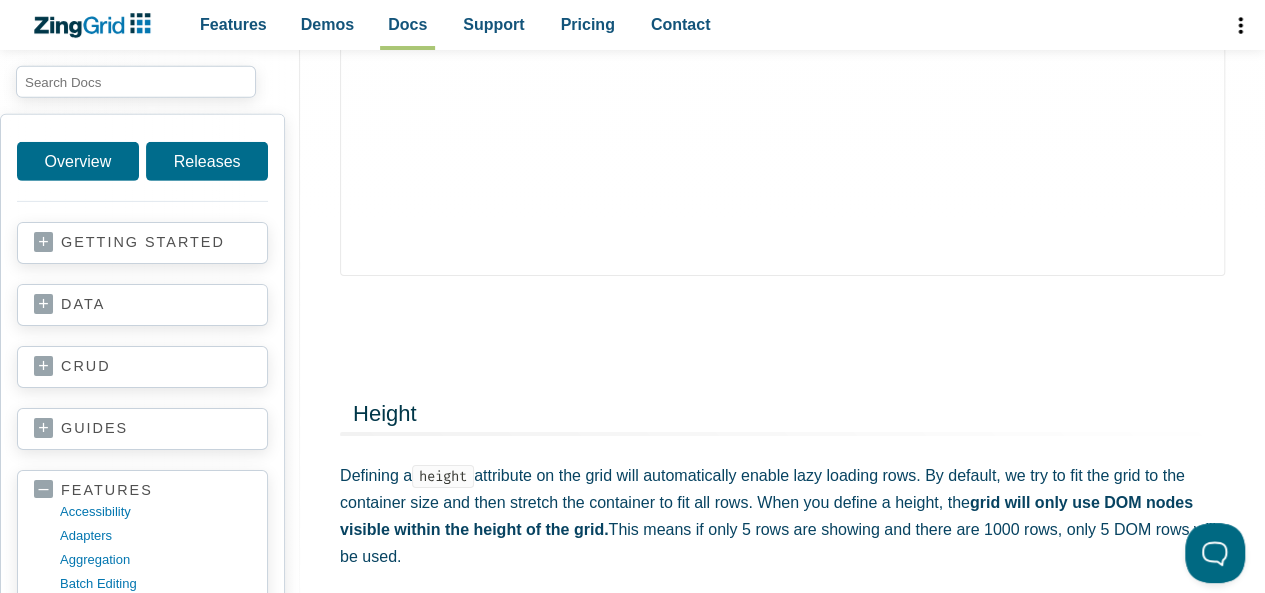 scroll, scrollTop: 2931, scrollLeft: 0, axis: vertical 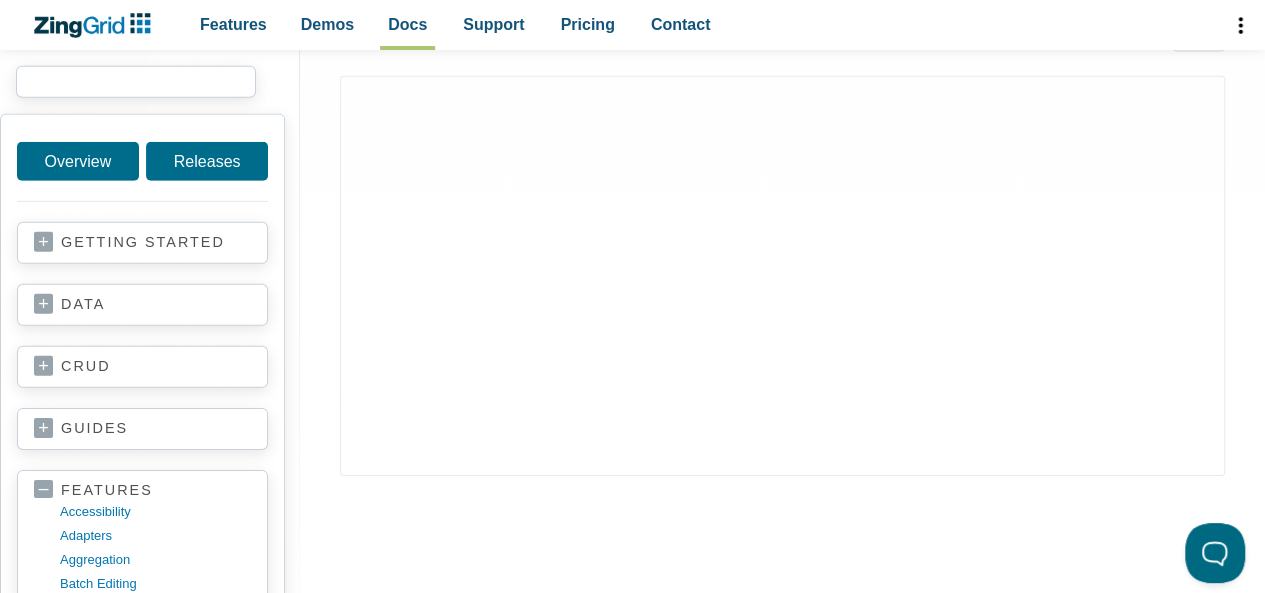click at bounding box center (136, 82) 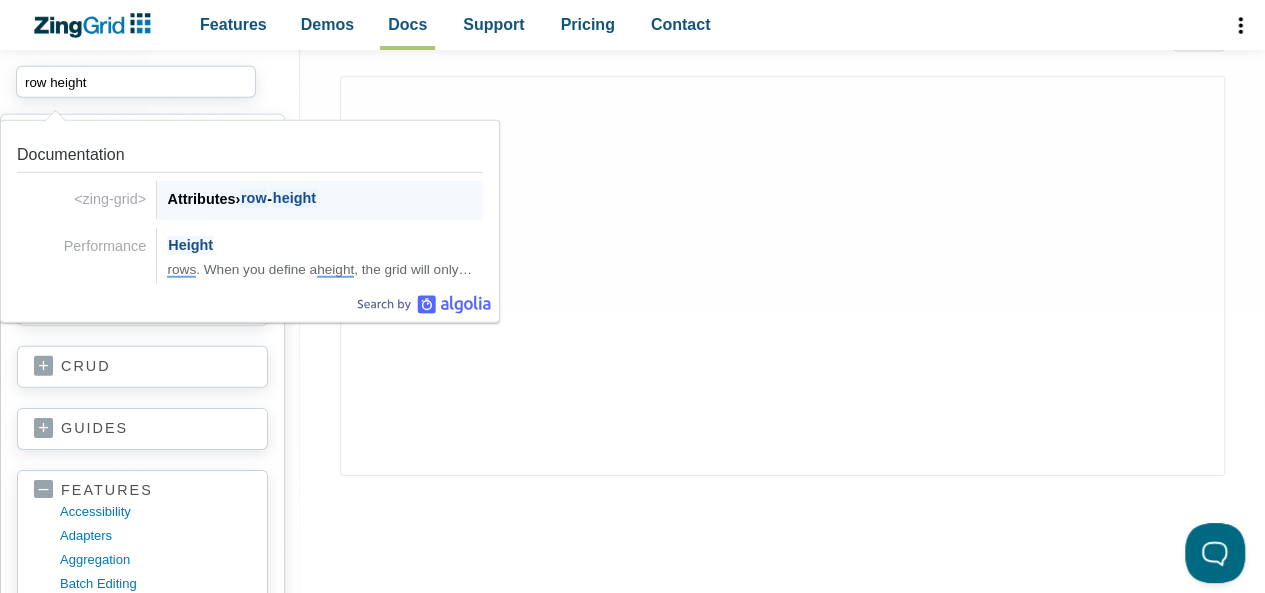 click on "Attributes  ›  row - height" at bounding box center [325, 199] 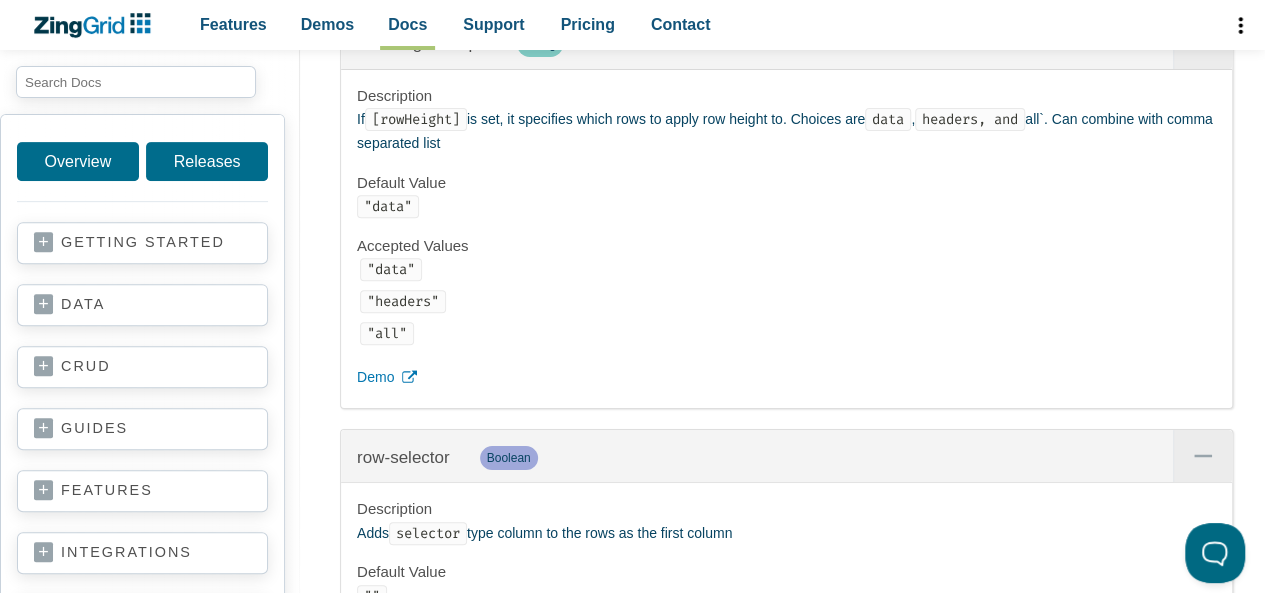 scroll, scrollTop: 38162, scrollLeft: 0, axis: vertical 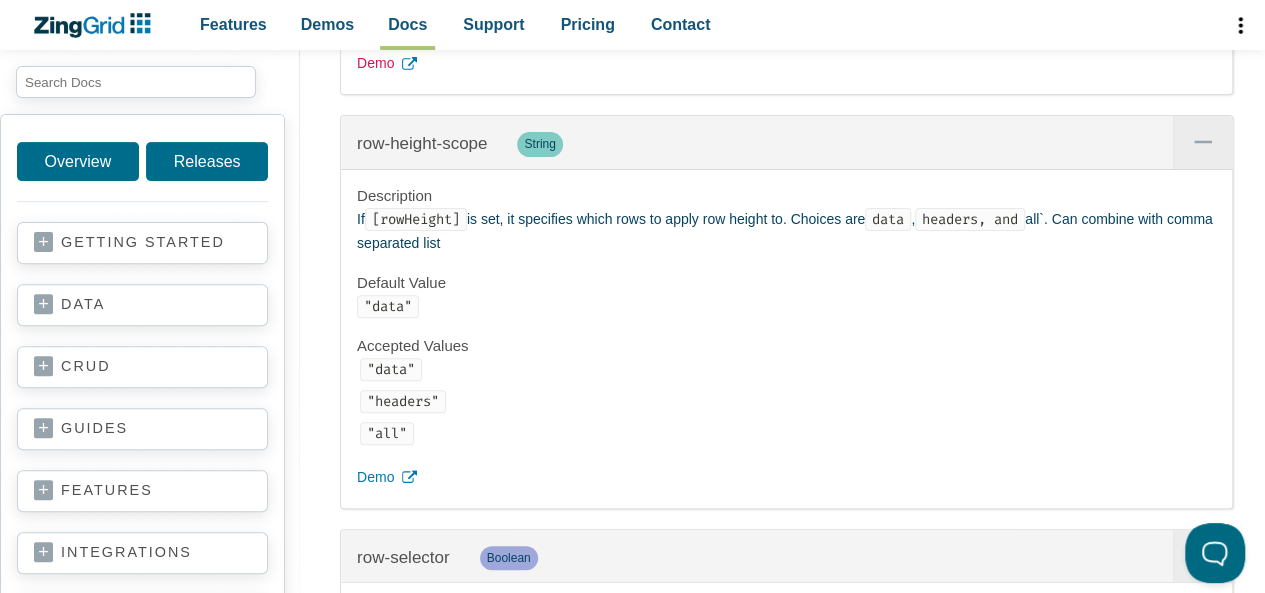 click on "Demo" at bounding box center [375, 64] 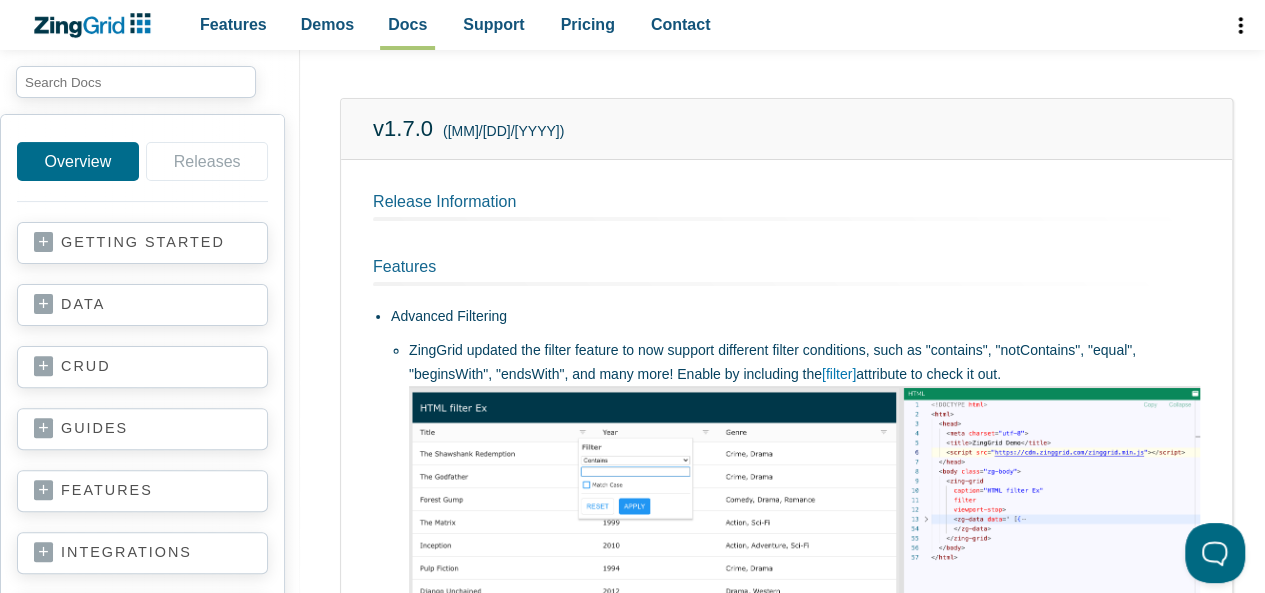 scroll, scrollTop: 15200, scrollLeft: 0, axis: vertical 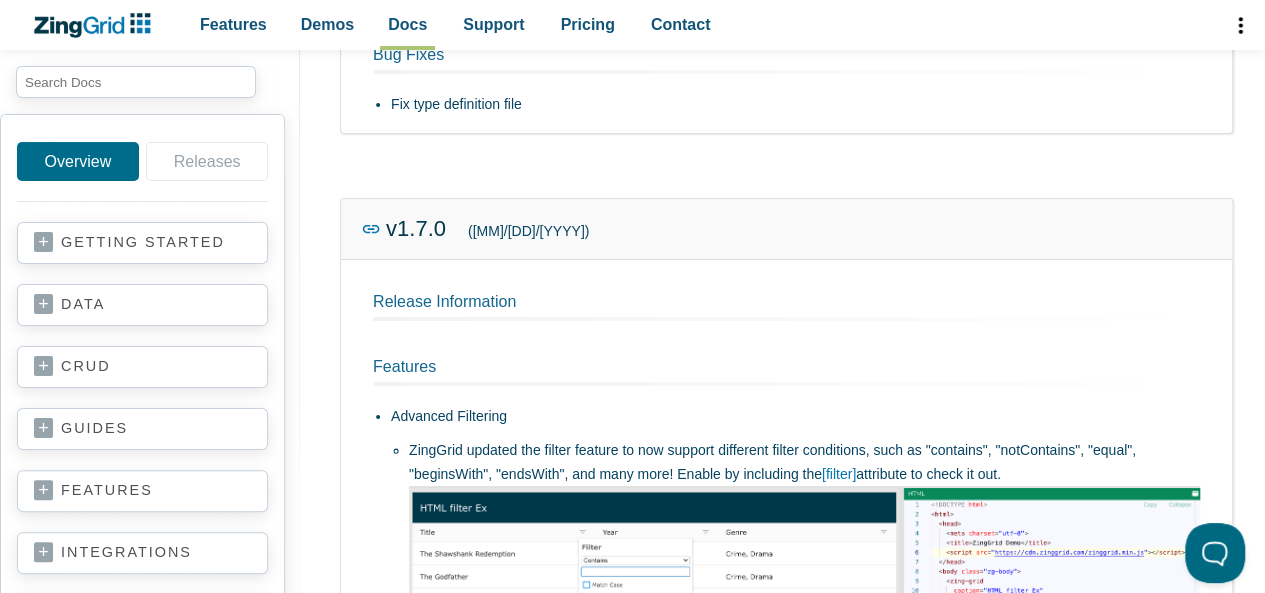 click on "v1.7.0" at bounding box center [416, 228] 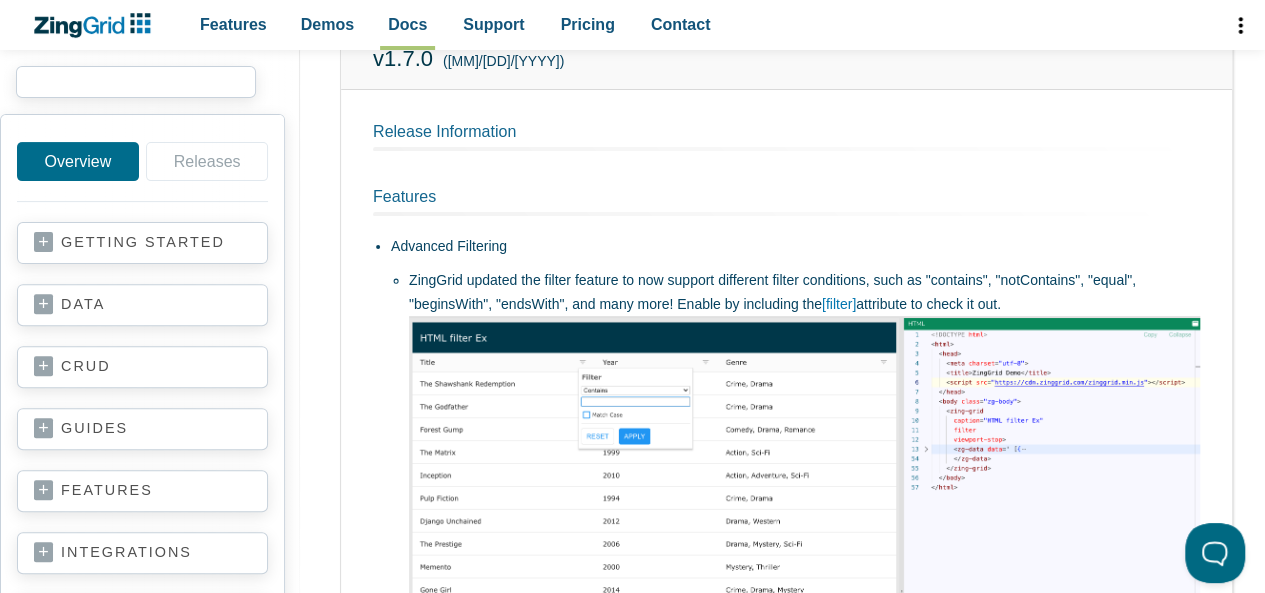 click at bounding box center [136, 82] 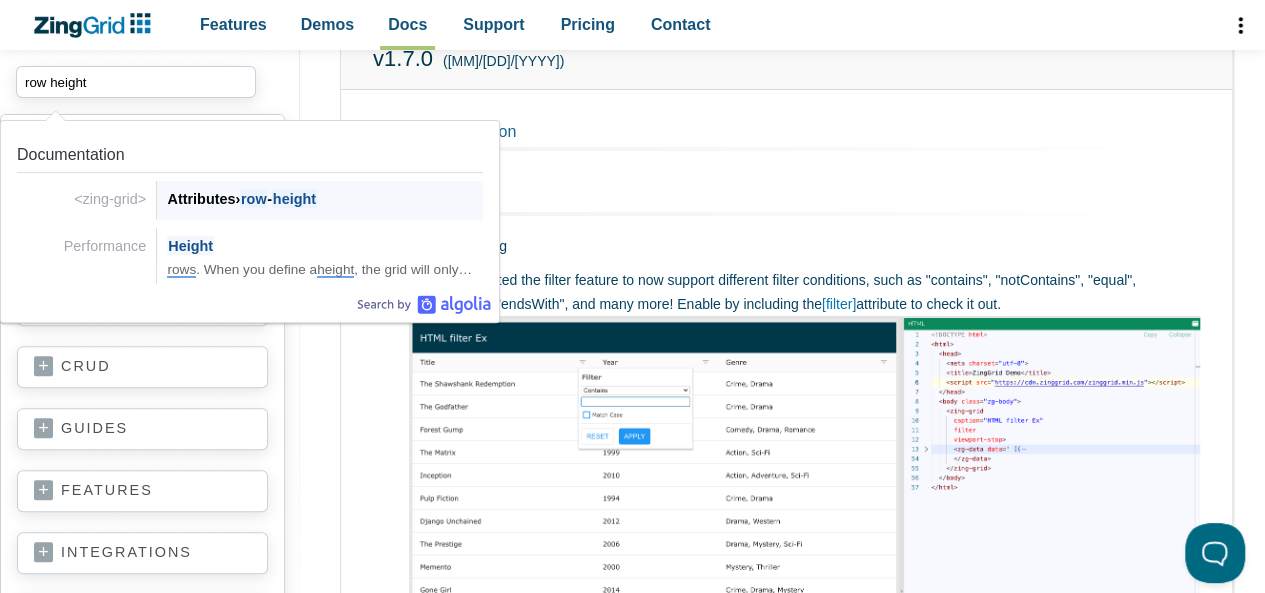click on "height" at bounding box center (294, 198) 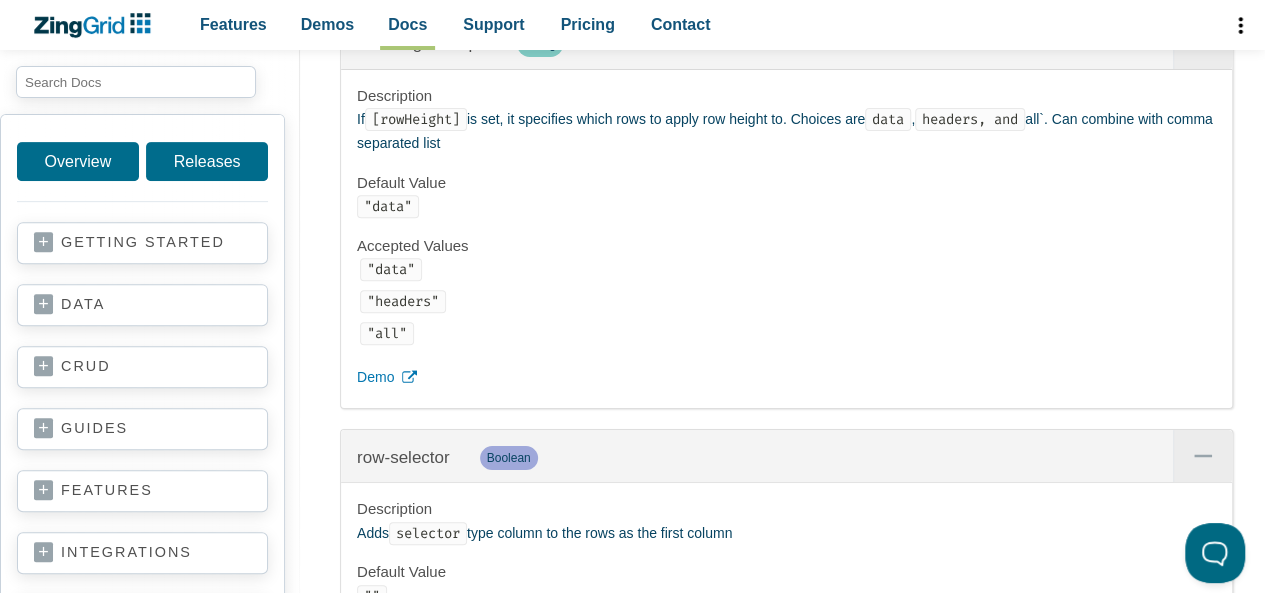 scroll, scrollTop: 0, scrollLeft: 0, axis: both 